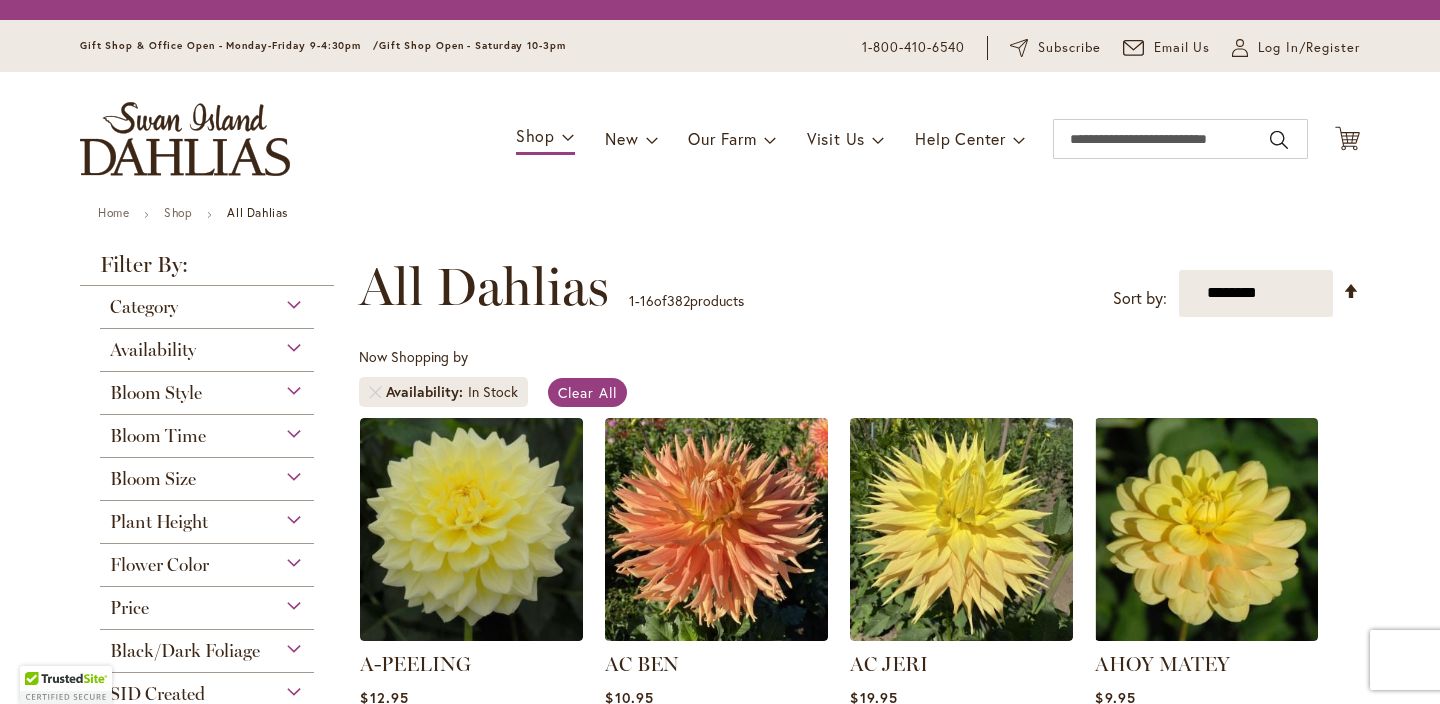 scroll, scrollTop: 0, scrollLeft: 0, axis: both 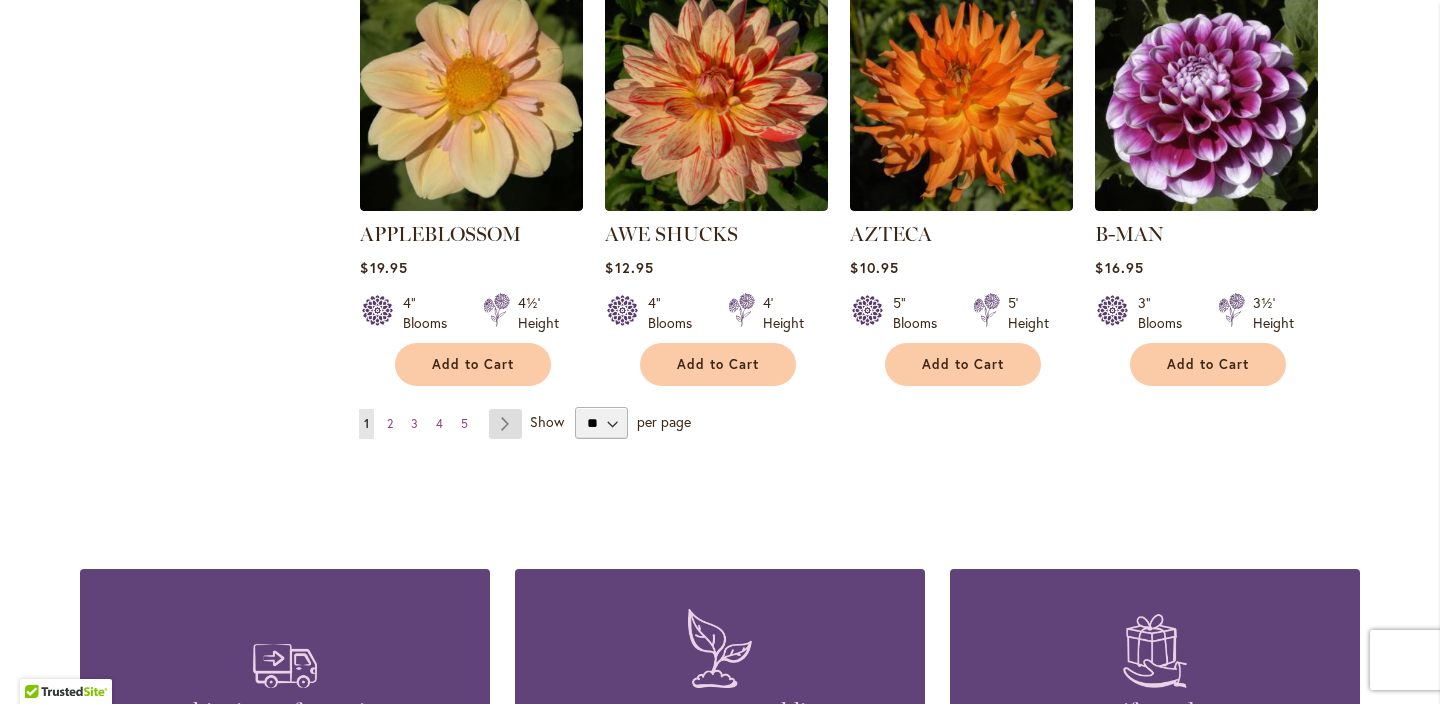 click on "Page
Next" at bounding box center [505, 424] 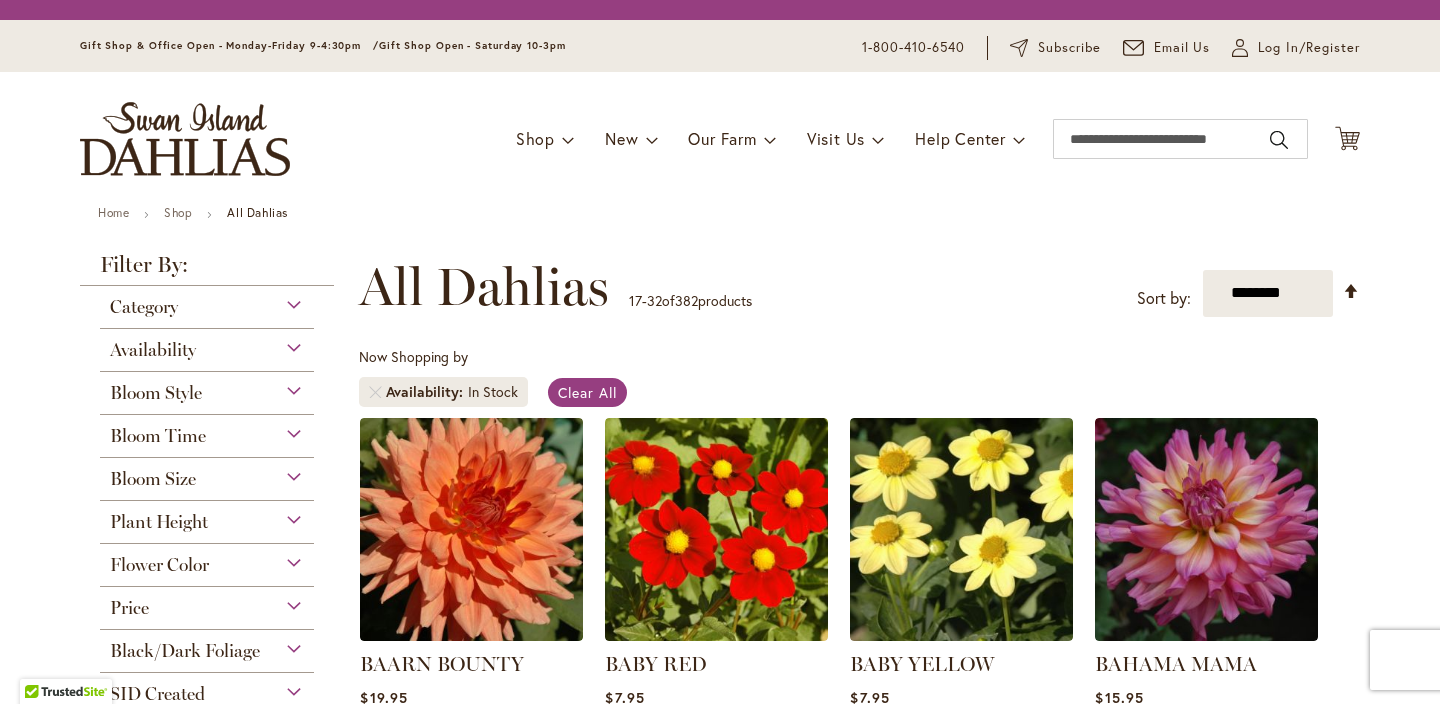 scroll, scrollTop: 0, scrollLeft: 0, axis: both 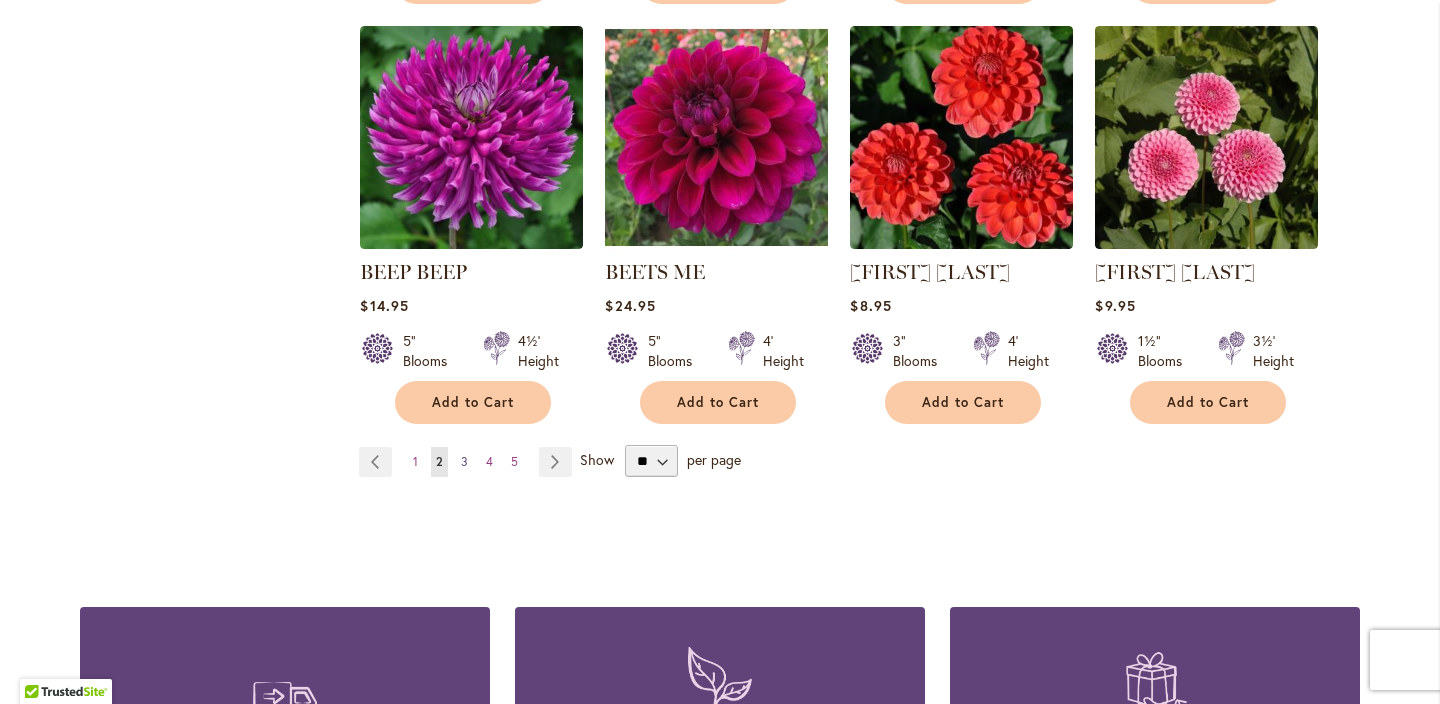 click on "3" at bounding box center (464, 461) 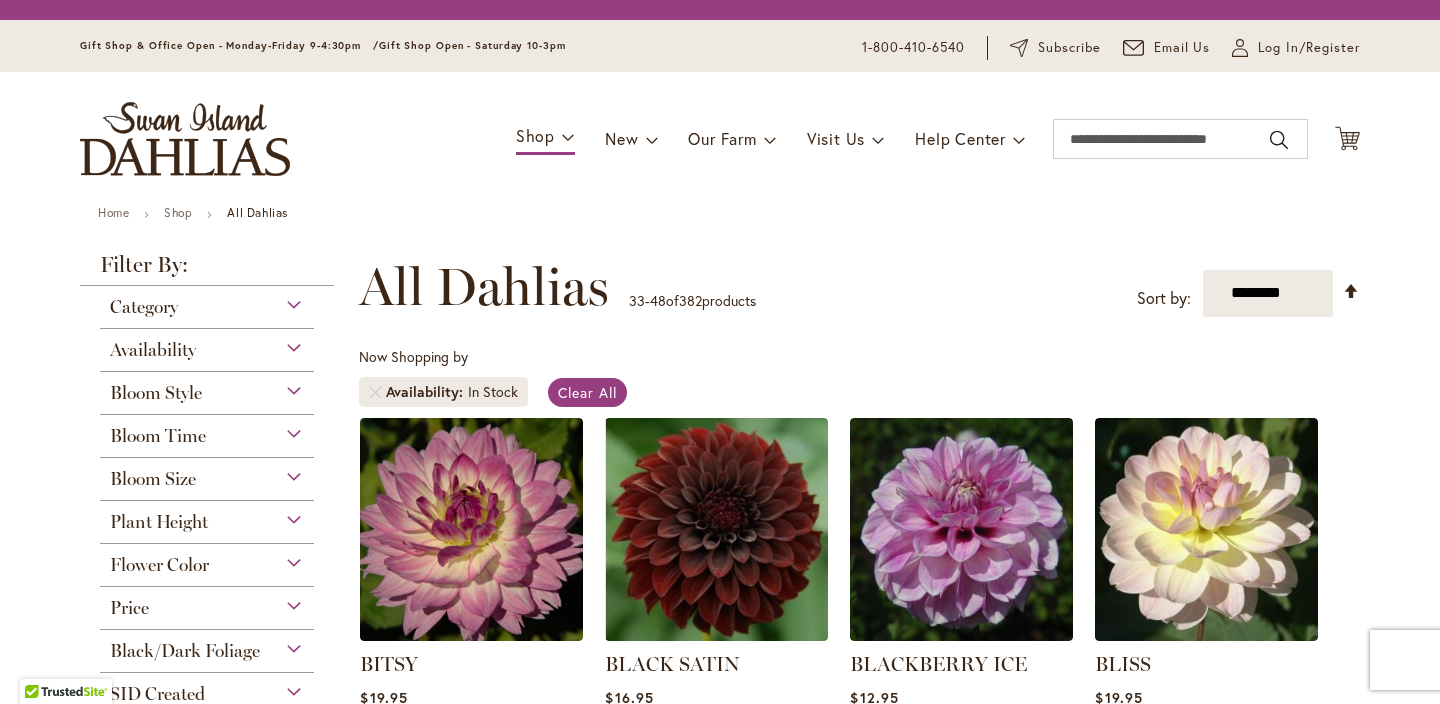 scroll, scrollTop: 0, scrollLeft: 0, axis: both 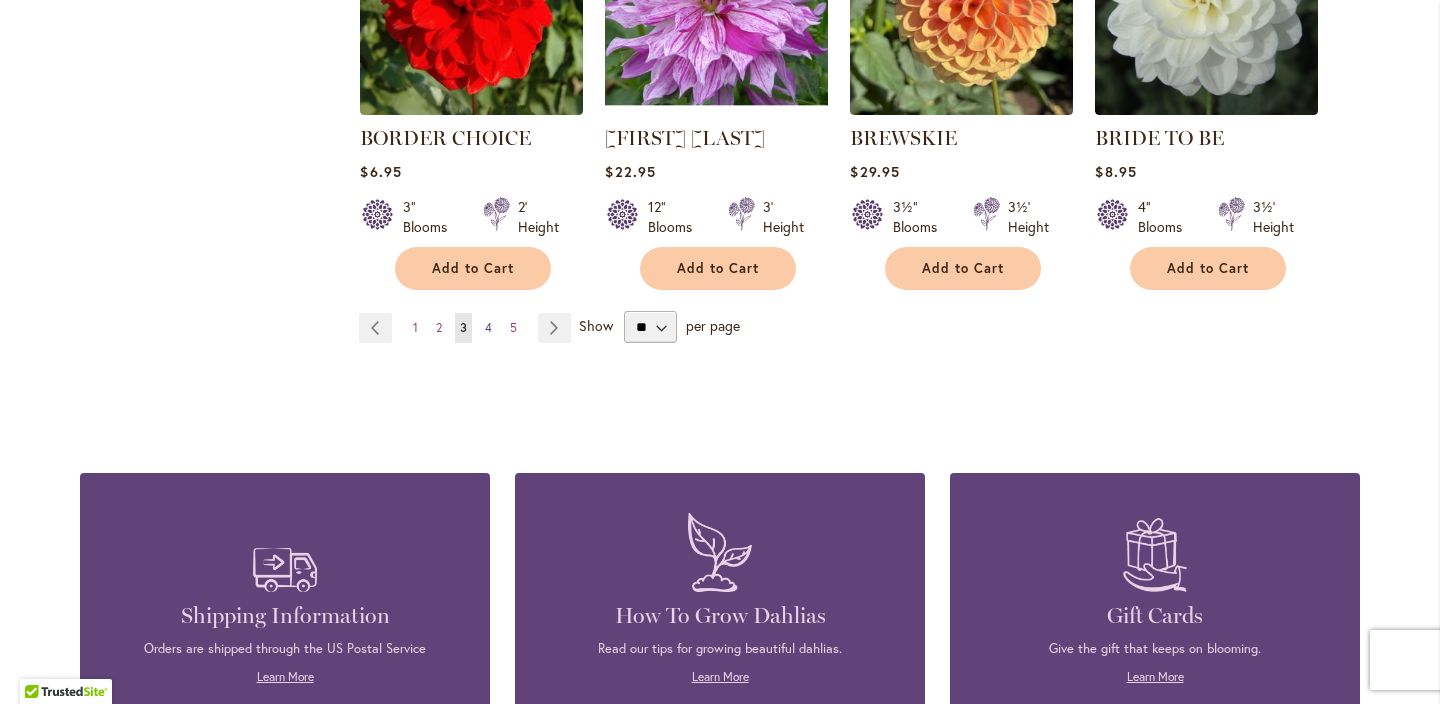 click on "4" at bounding box center (488, 327) 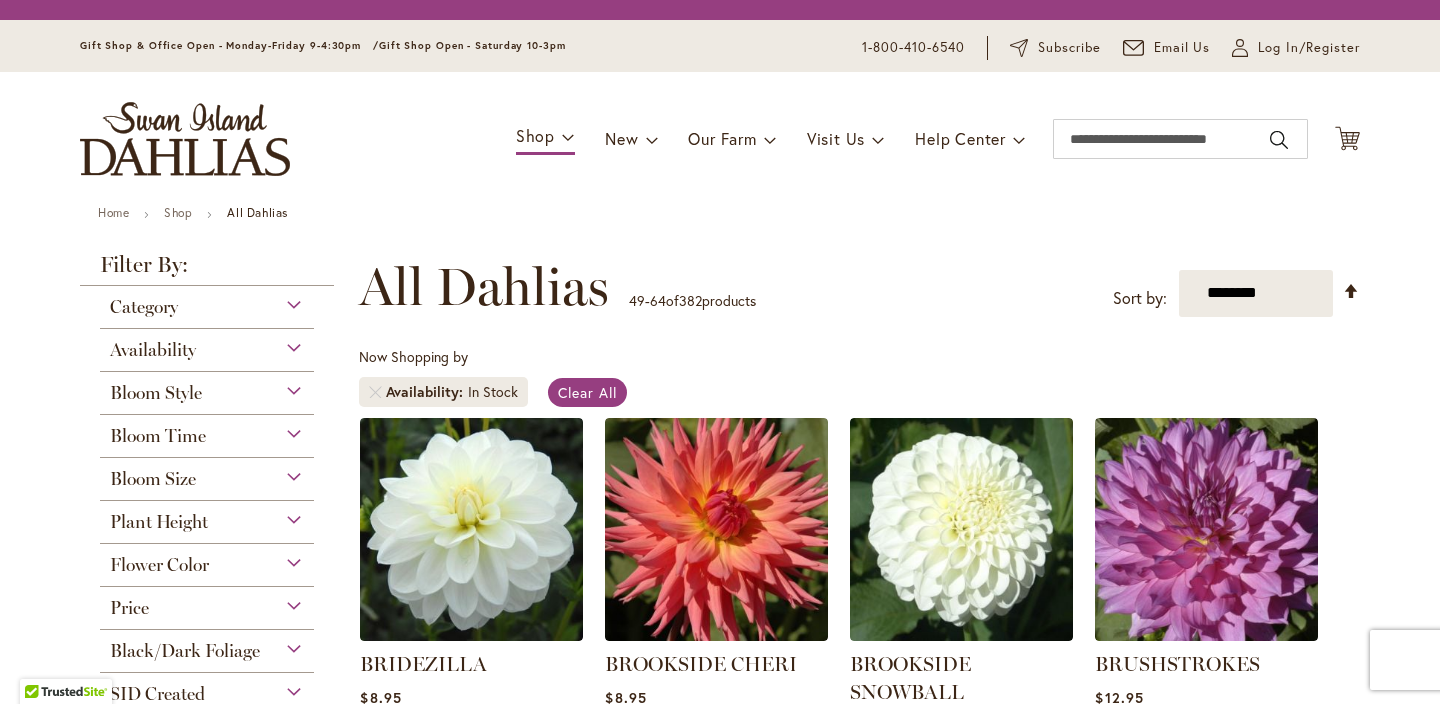 scroll, scrollTop: 0, scrollLeft: 0, axis: both 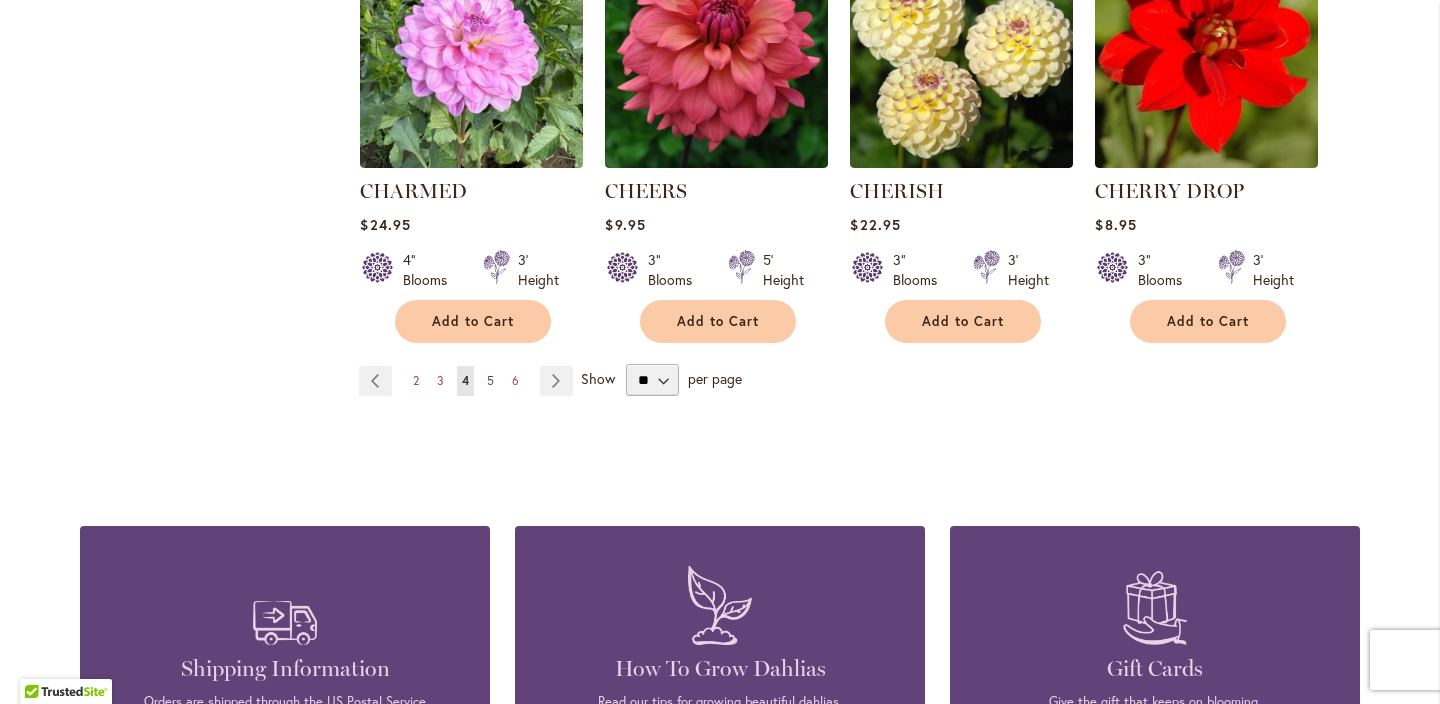 click on "5" at bounding box center (490, 380) 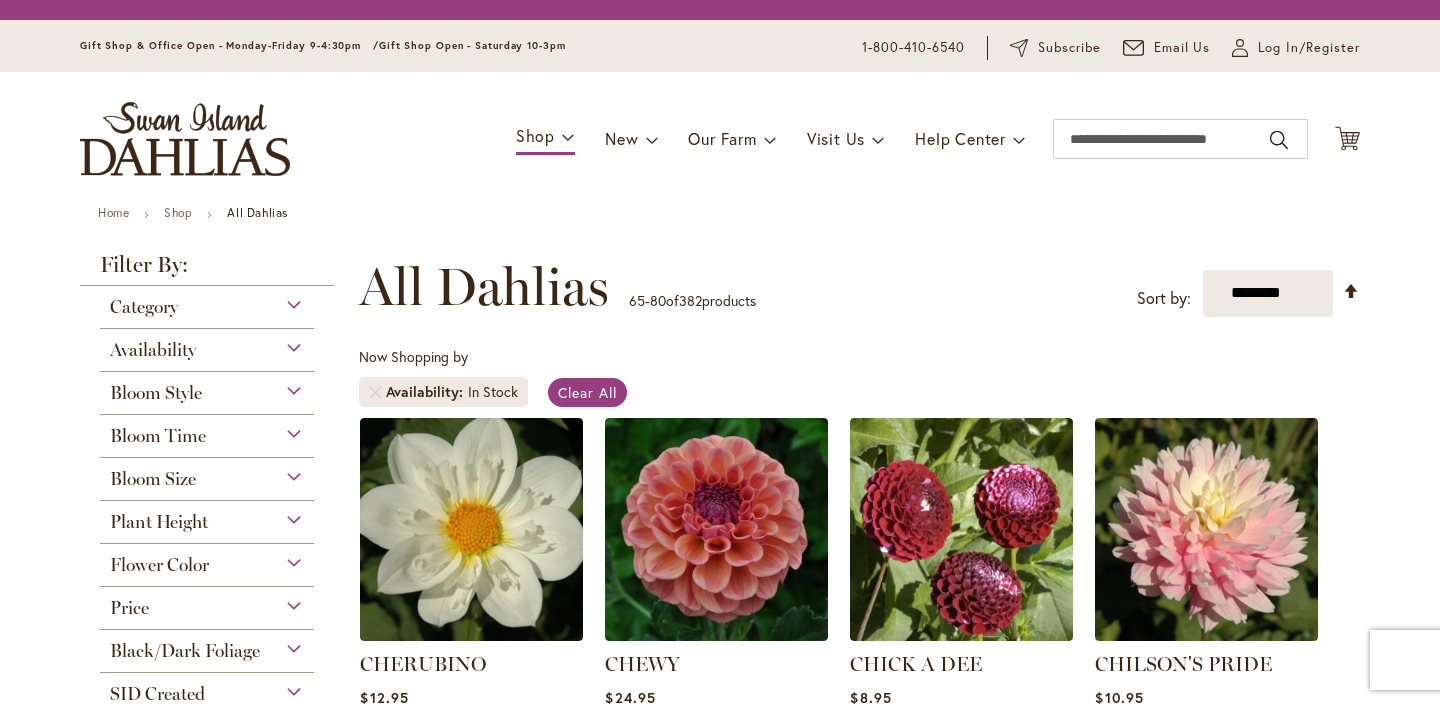 scroll, scrollTop: 0, scrollLeft: 0, axis: both 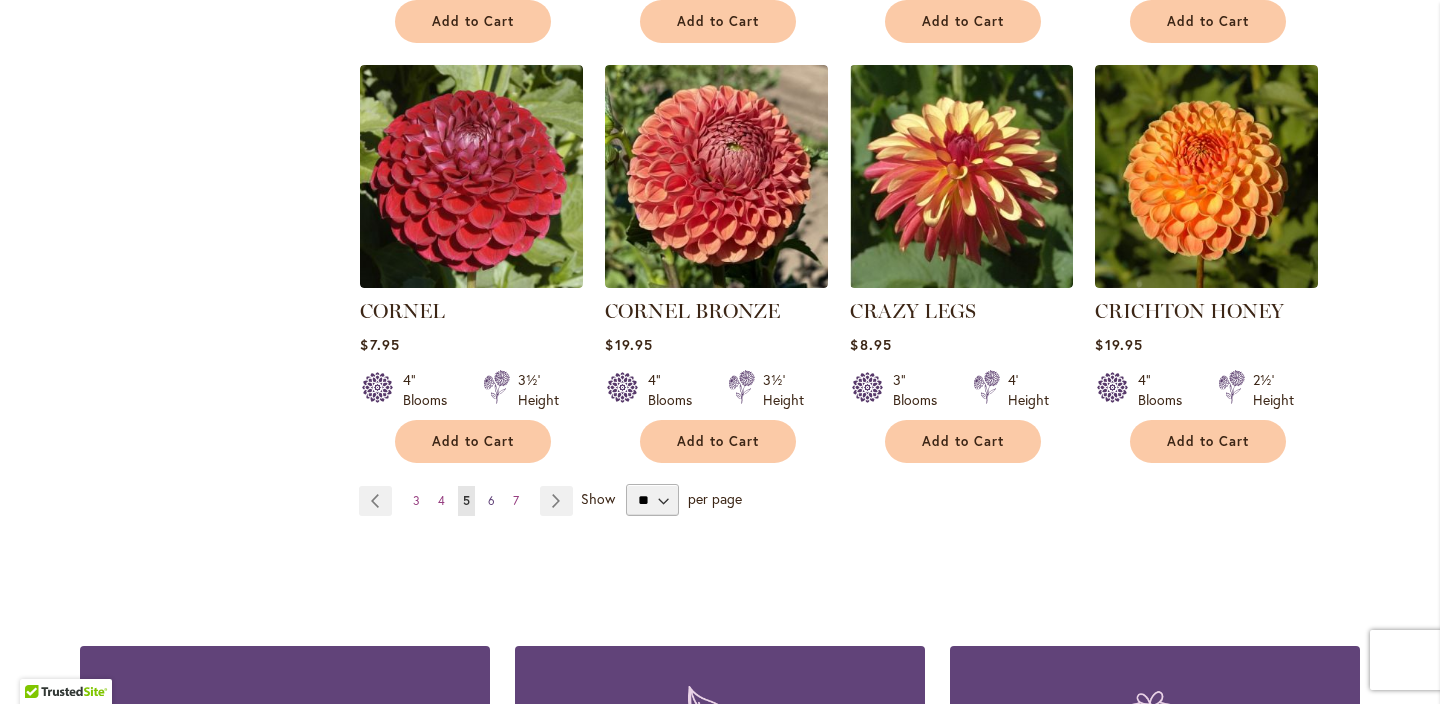 click on "Page
6" at bounding box center [491, 501] 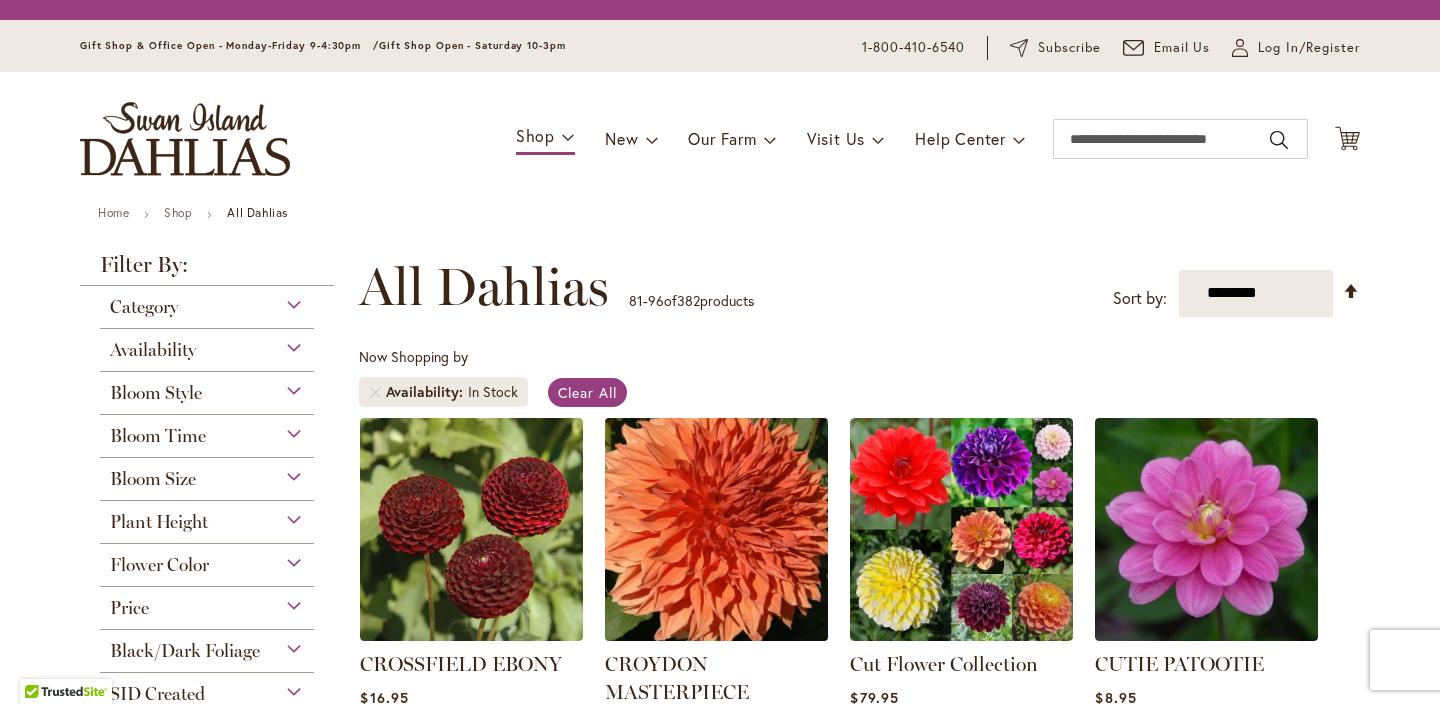 scroll, scrollTop: 0, scrollLeft: 0, axis: both 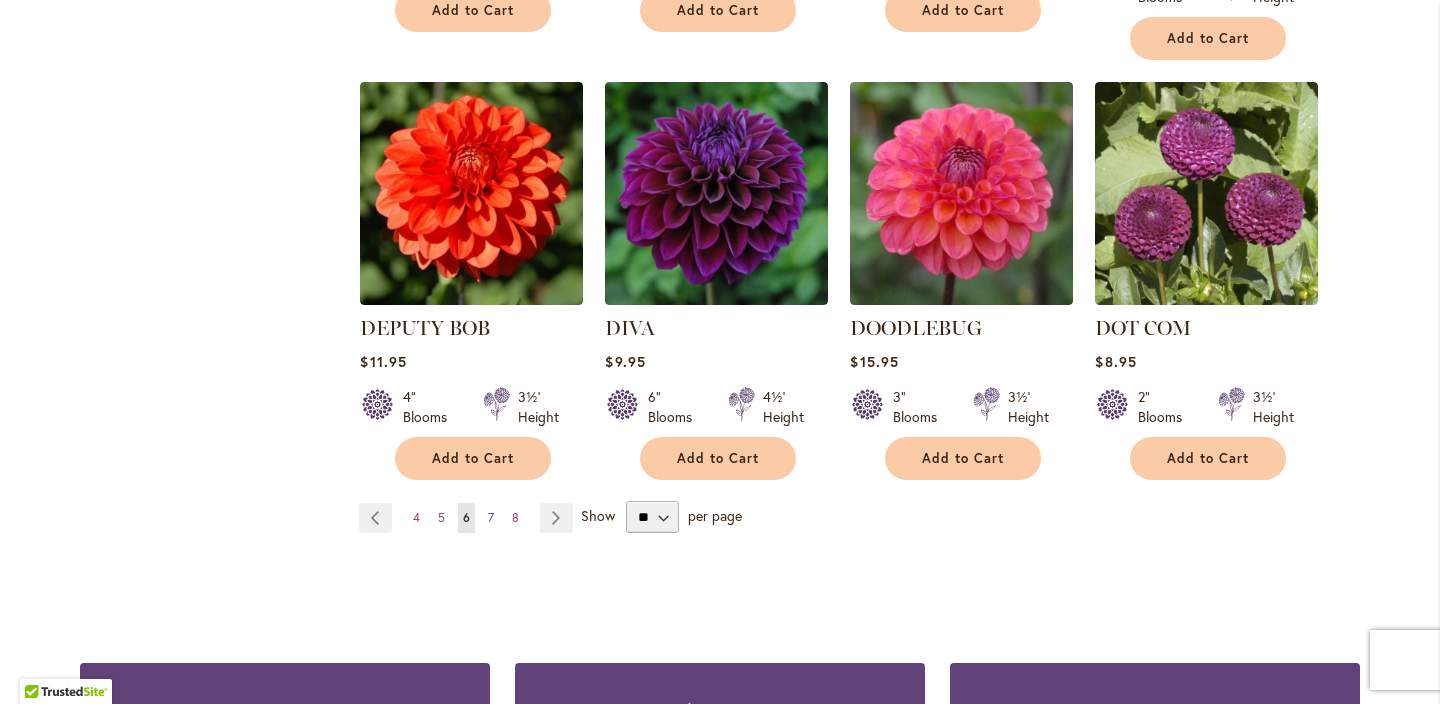 click on "7" at bounding box center [491, 517] 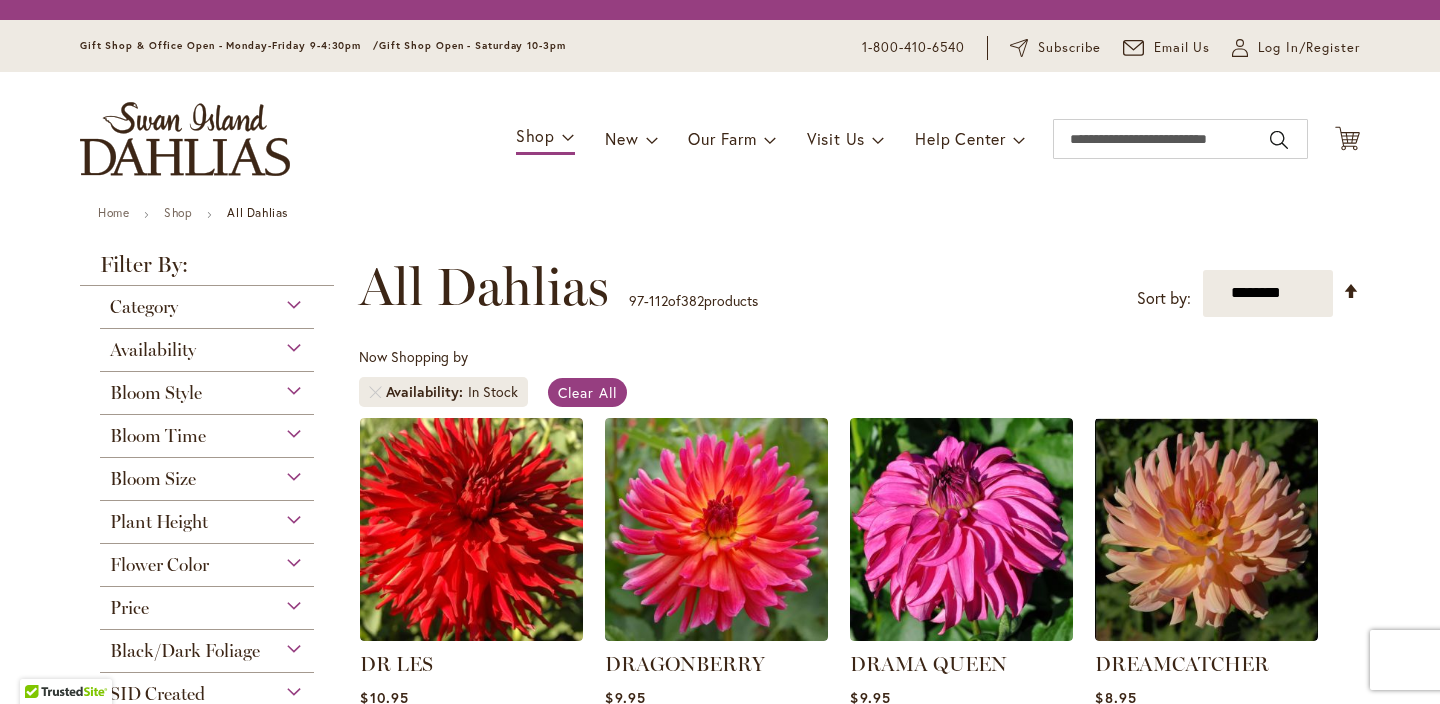 scroll, scrollTop: 0, scrollLeft: 0, axis: both 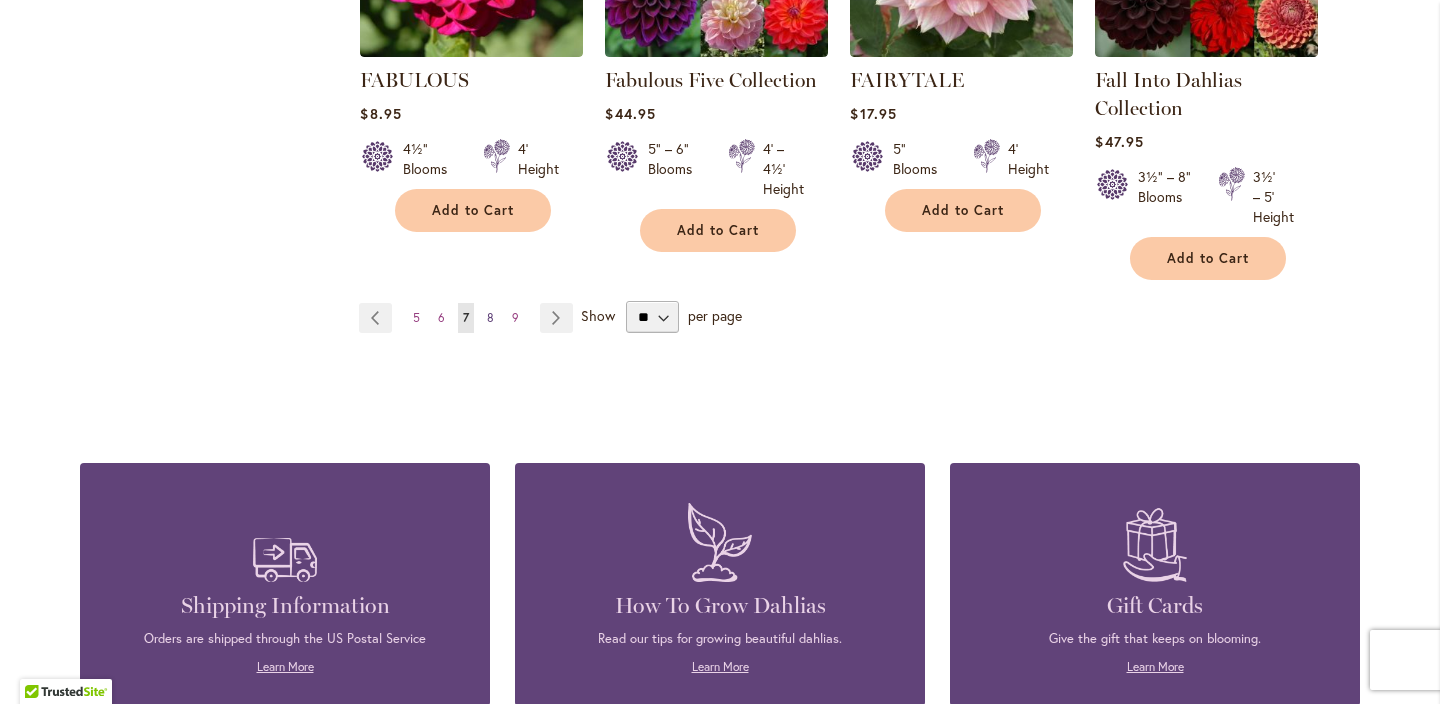 click on "8" at bounding box center [490, 317] 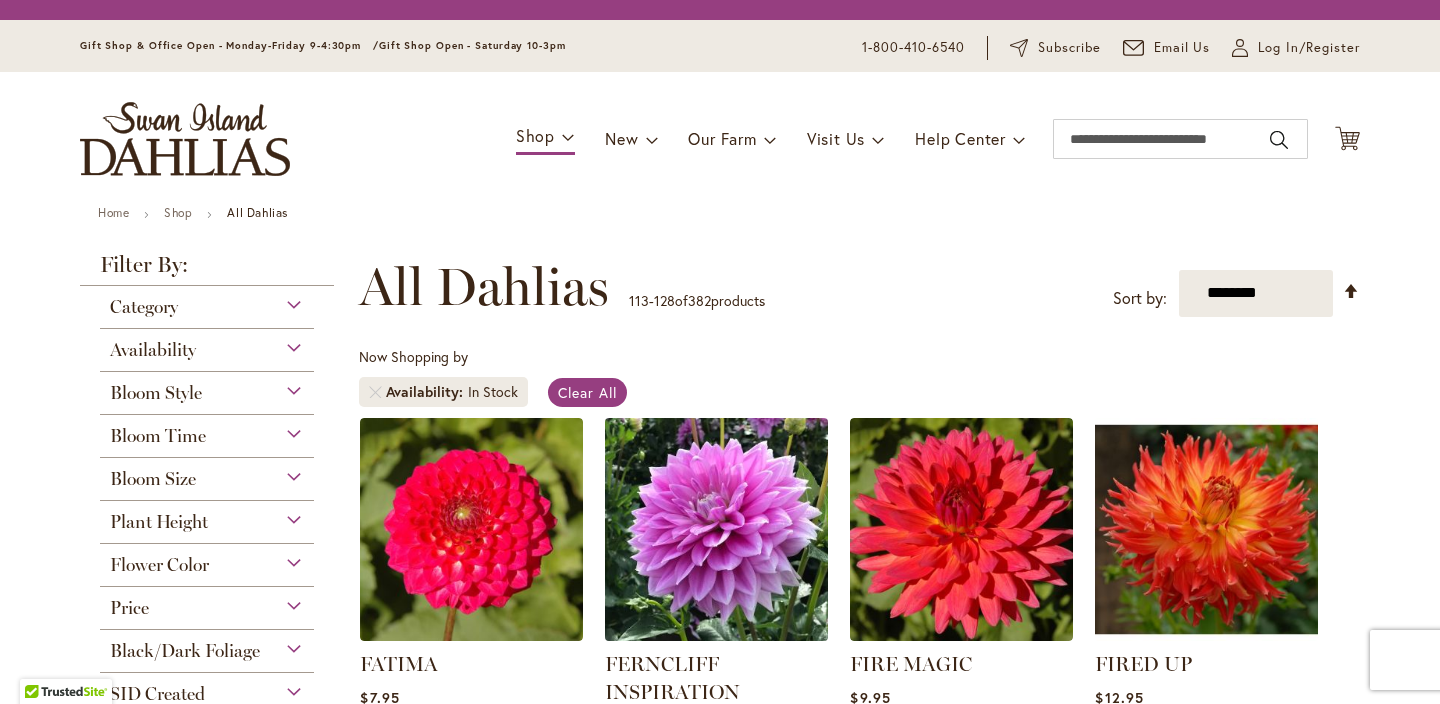scroll, scrollTop: 0, scrollLeft: 0, axis: both 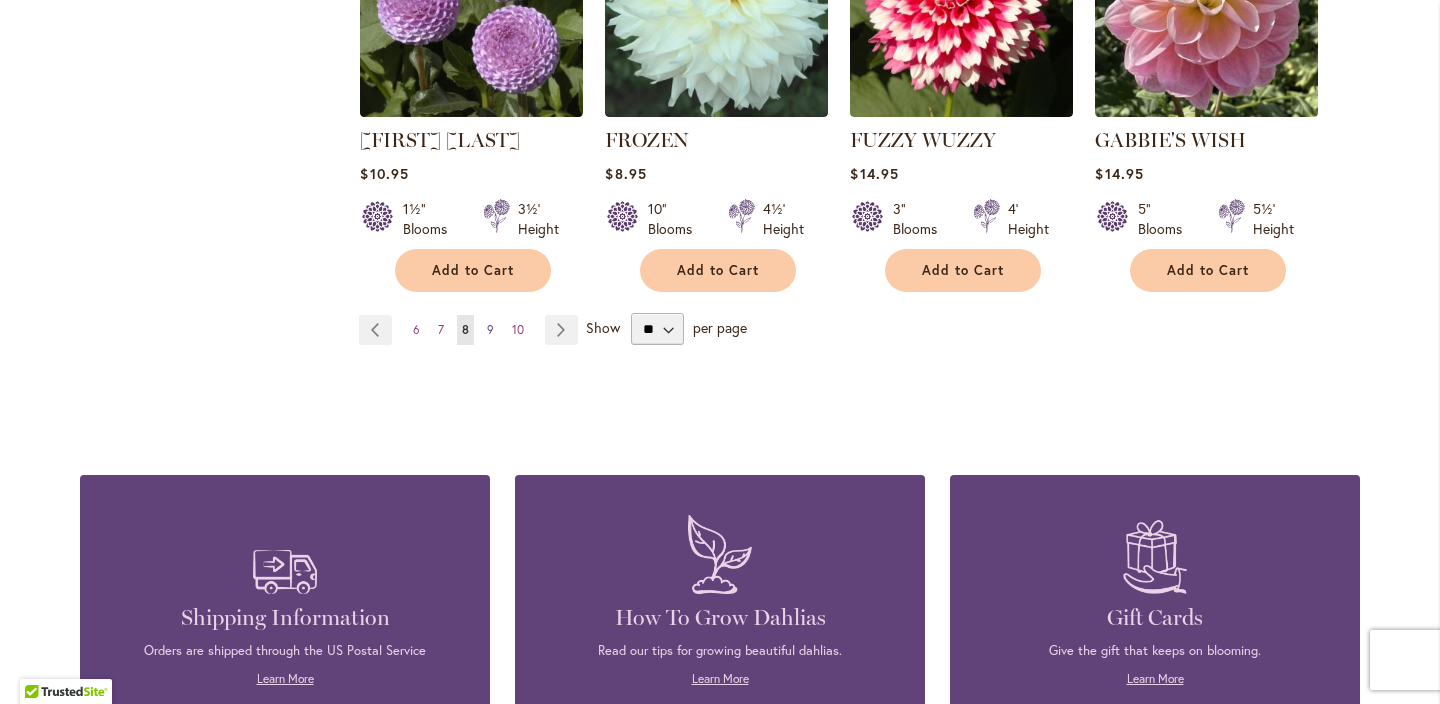 click on "9" at bounding box center (490, 329) 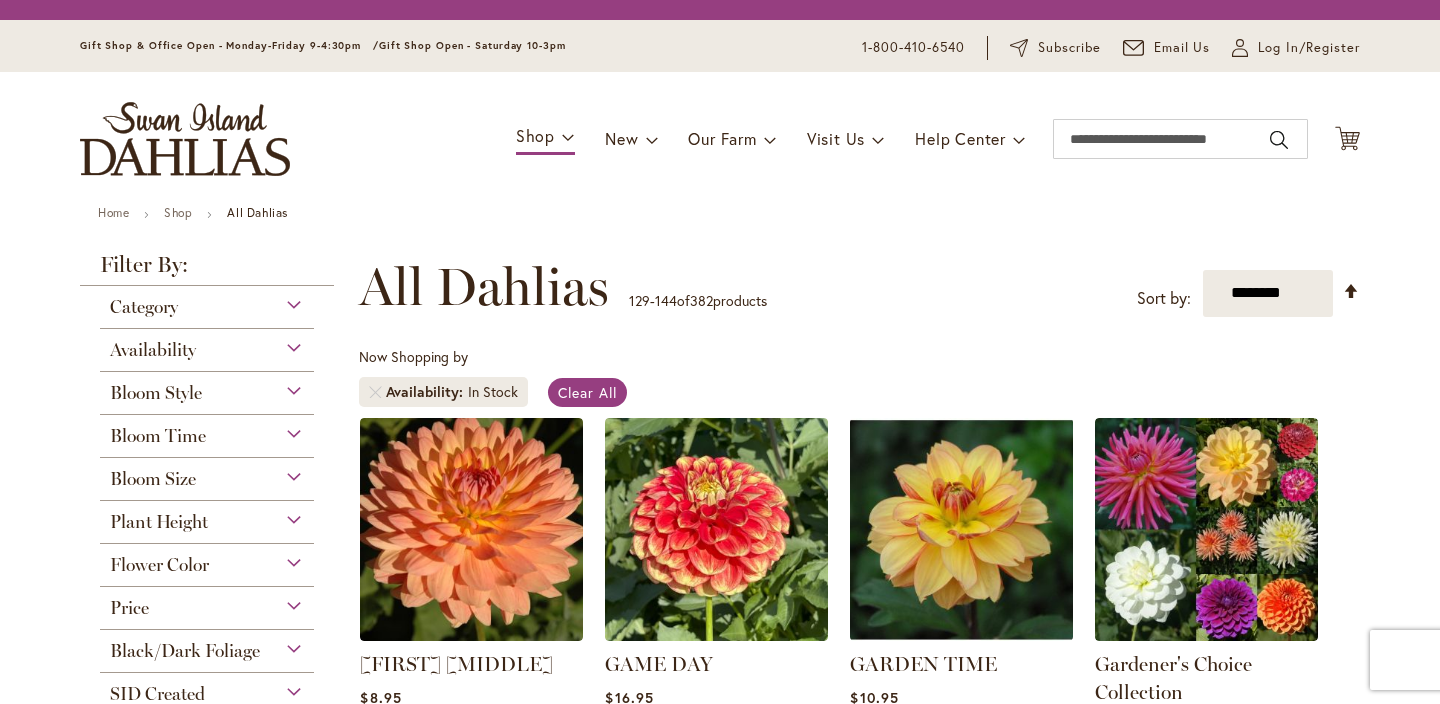 scroll, scrollTop: 0, scrollLeft: 0, axis: both 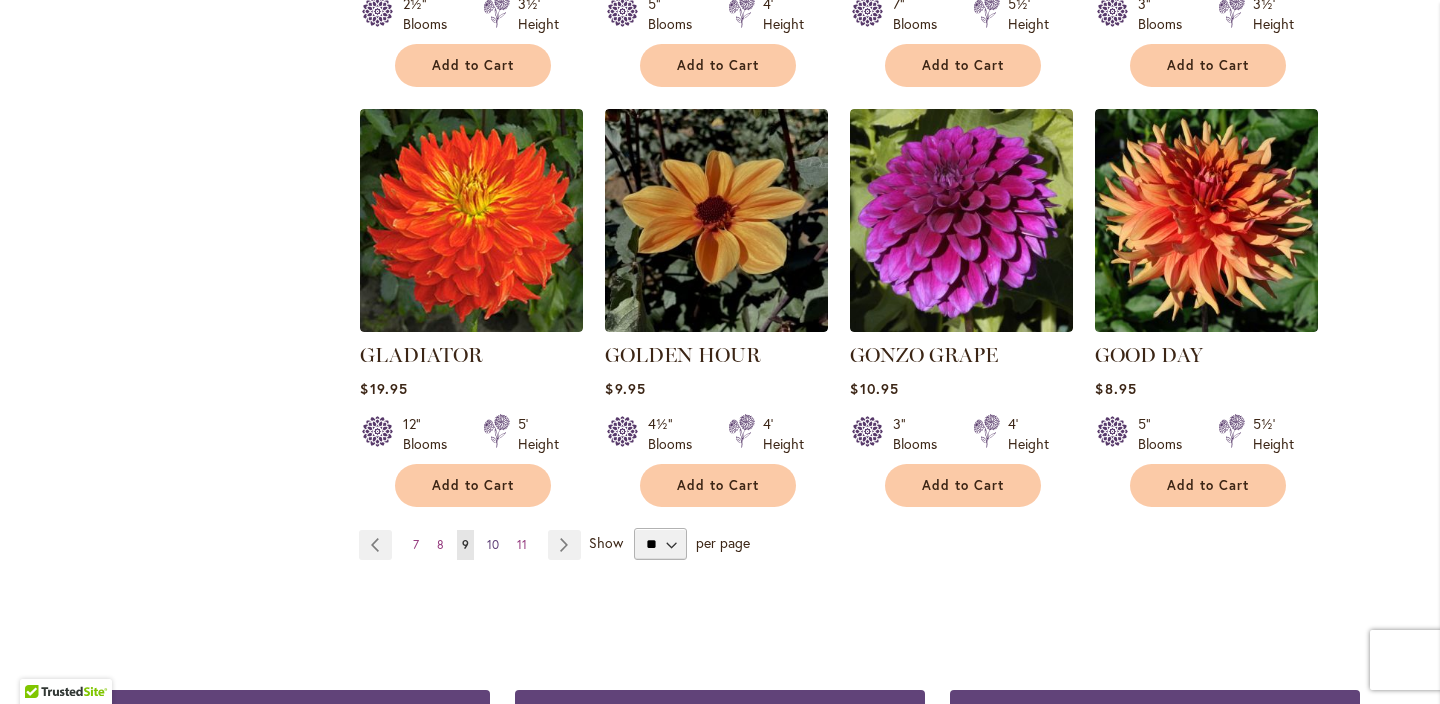 click on "10" at bounding box center (493, 544) 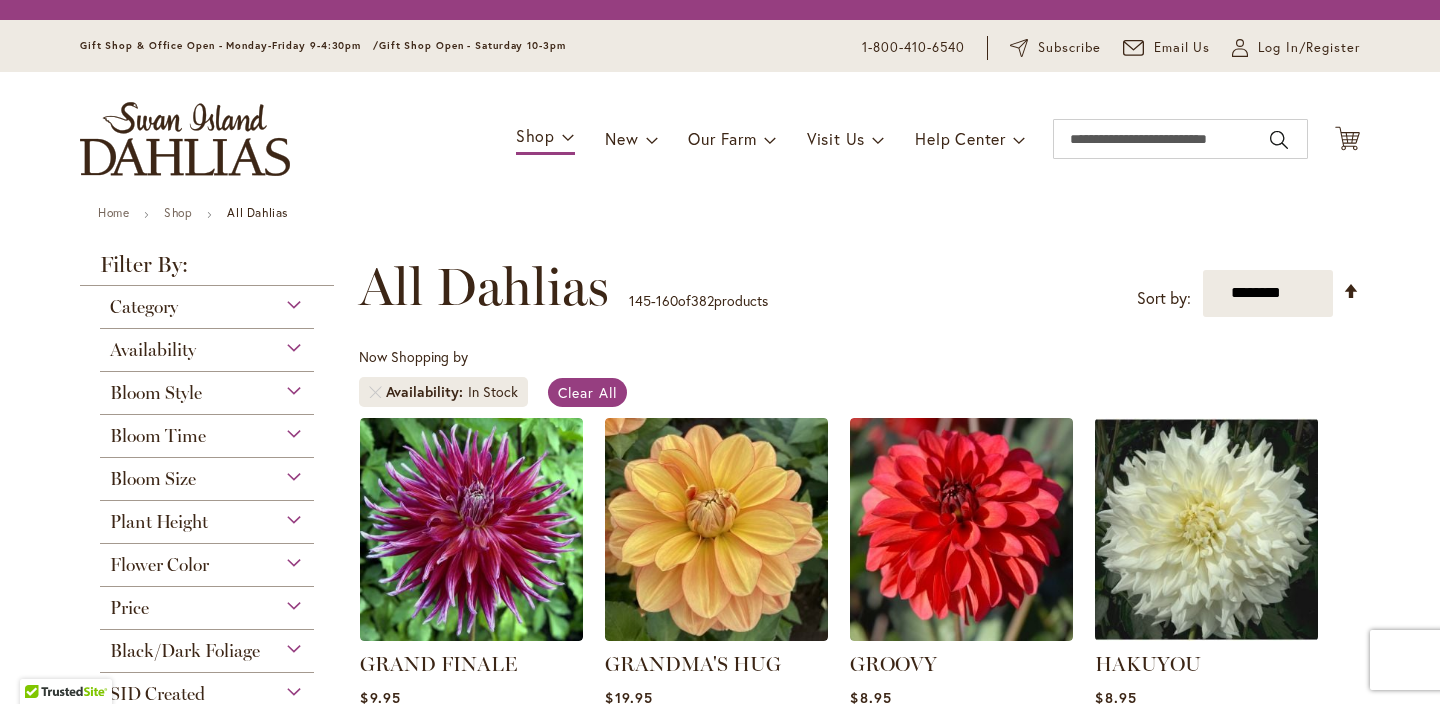 scroll, scrollTop: 0, scrollLeft: 0, axis: both 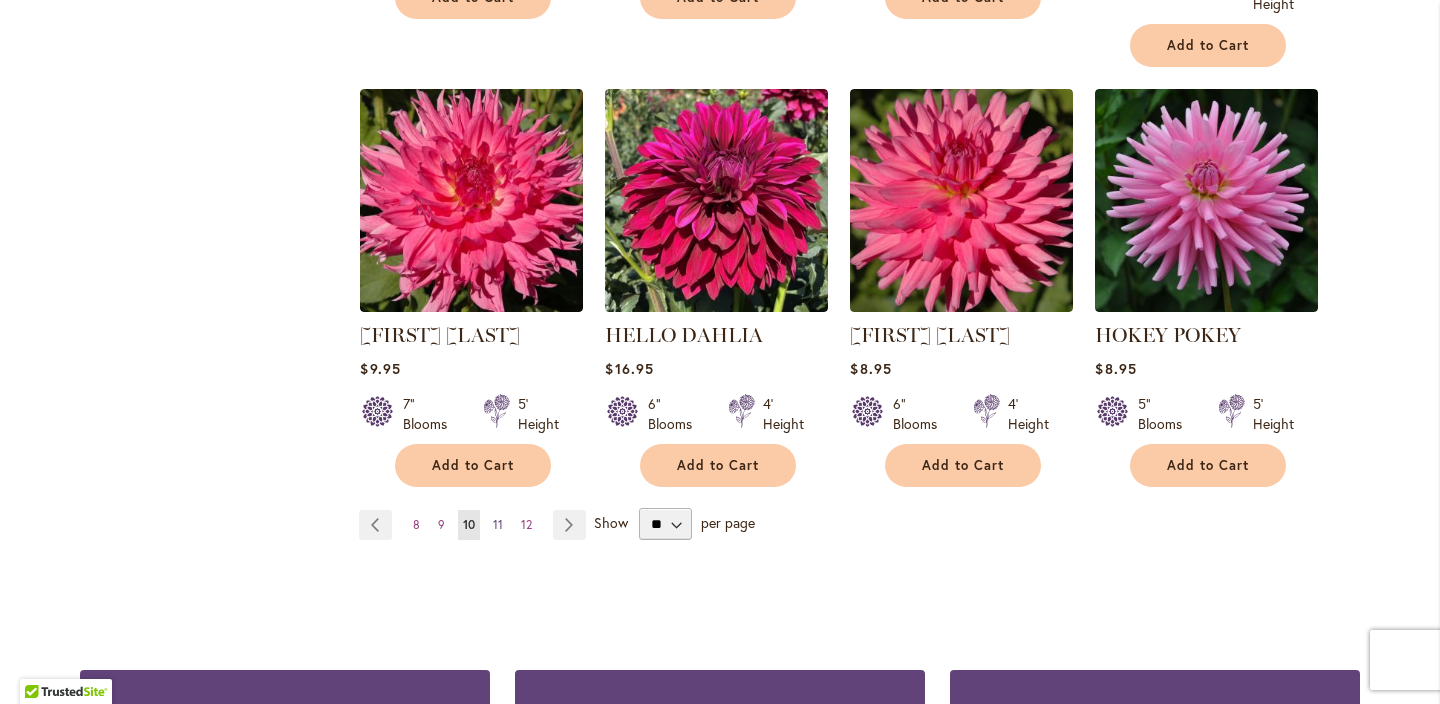 click on "11" at bounding box center (498, 524) 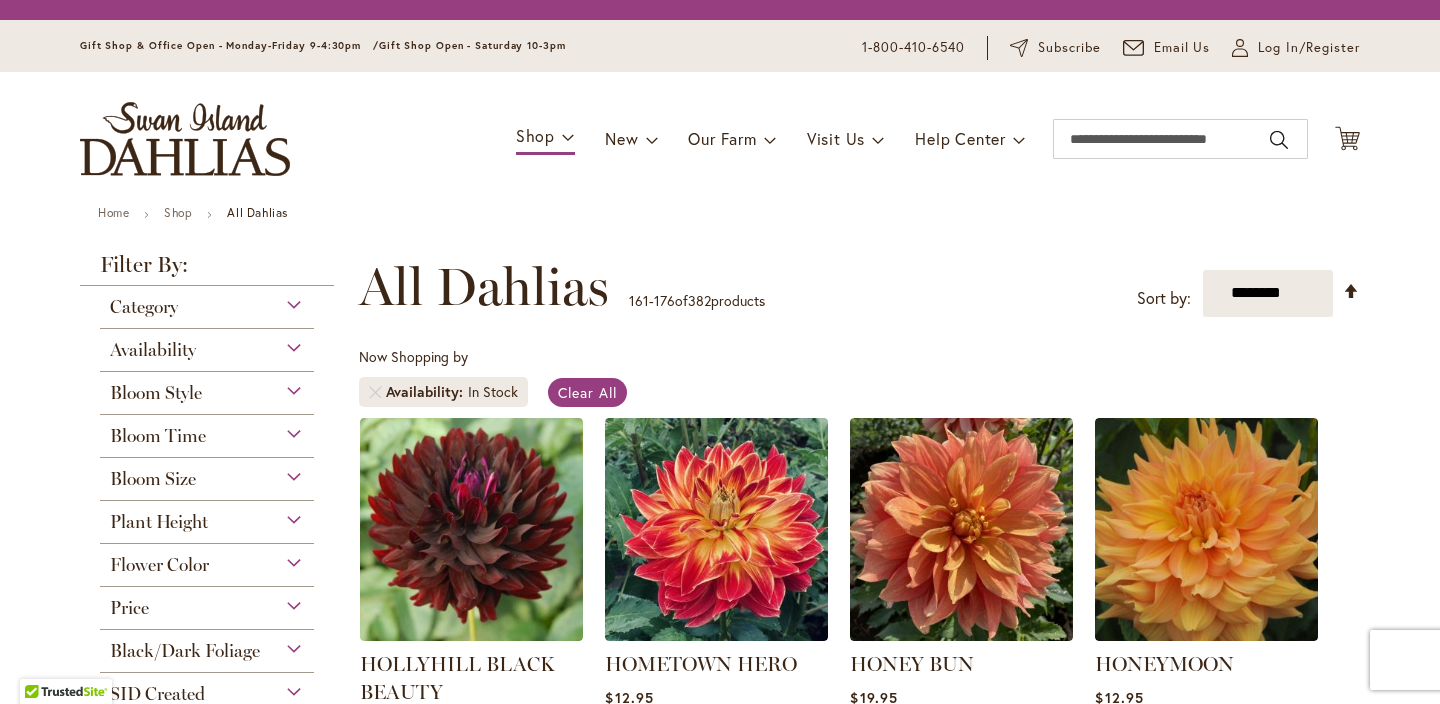 scroll, scrollTop: 0, scrollLeft: 0, axis: both 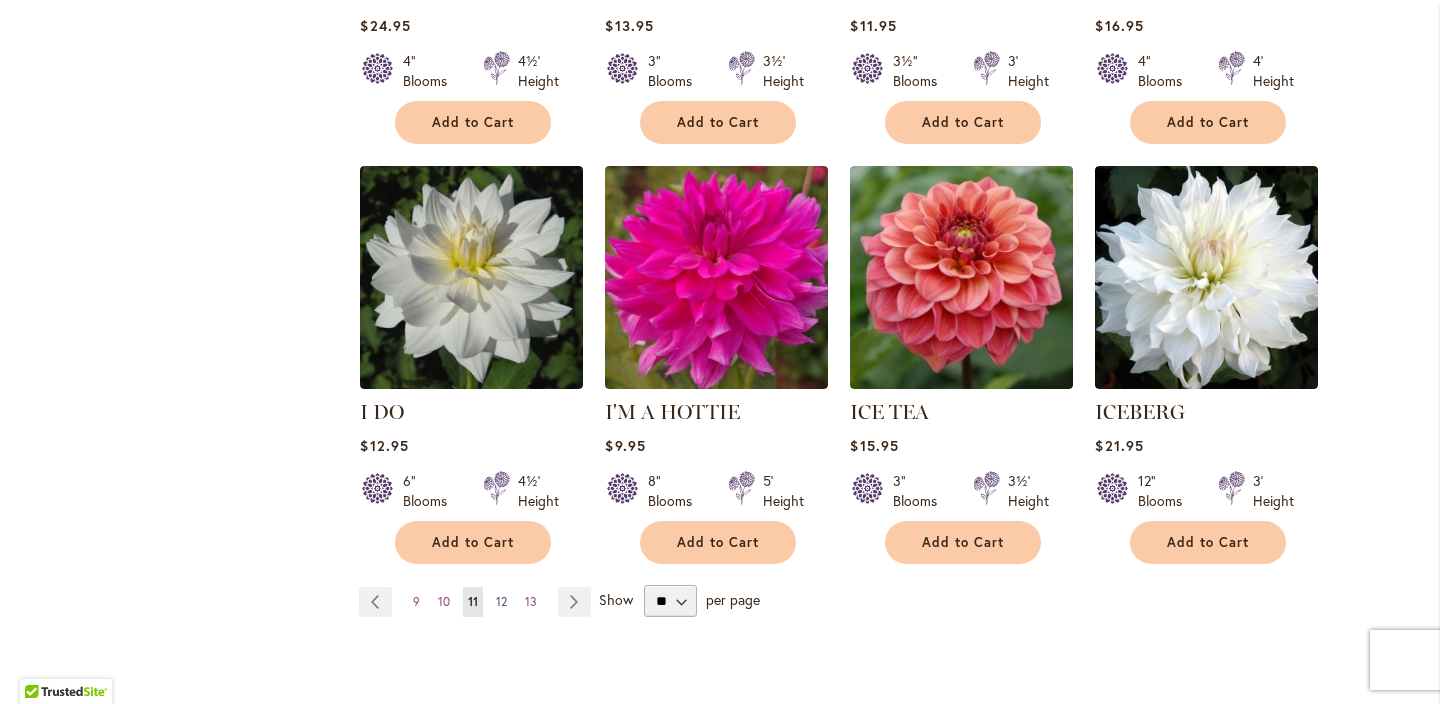 click on "Page
12" at bounding box center (501, 602) 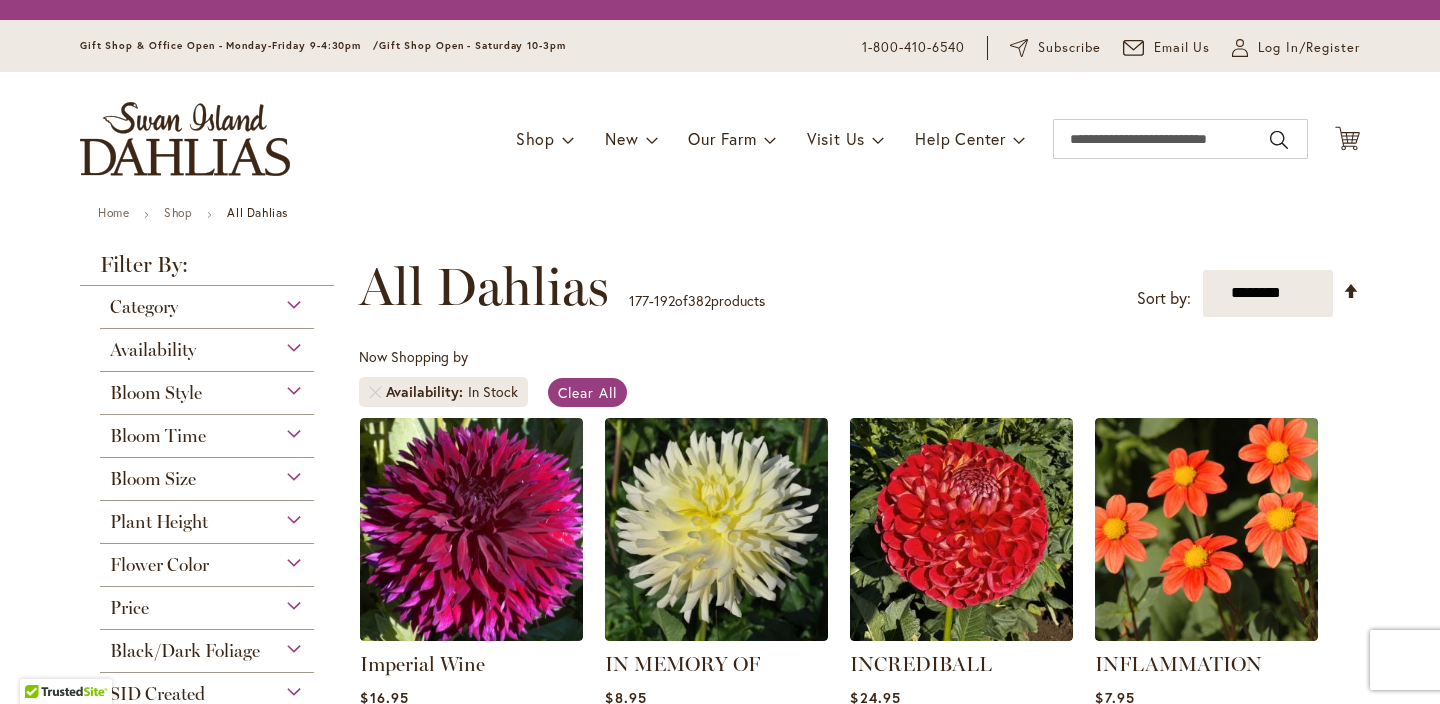 scroll, scrollTop: 0, scrollLeft: 0, axis: both 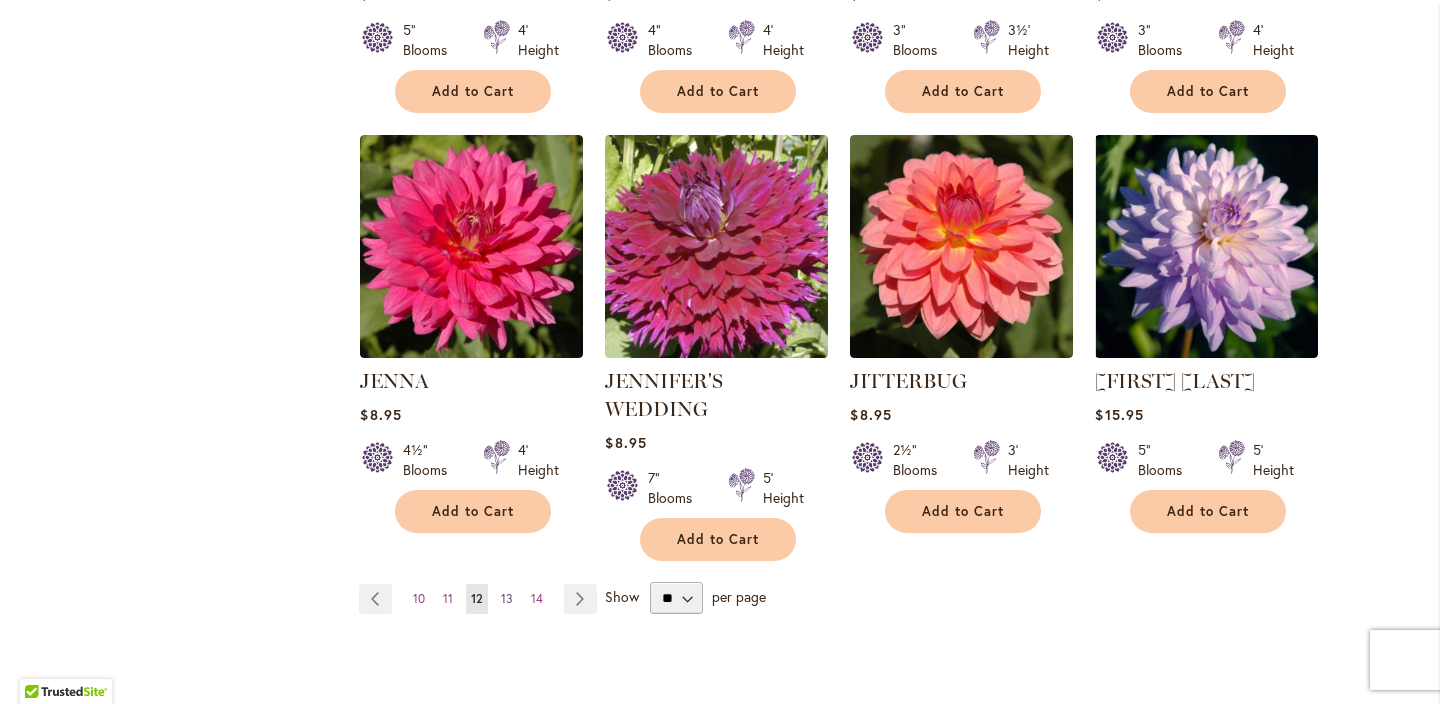 click on "13" at bounding box center (507, 598) 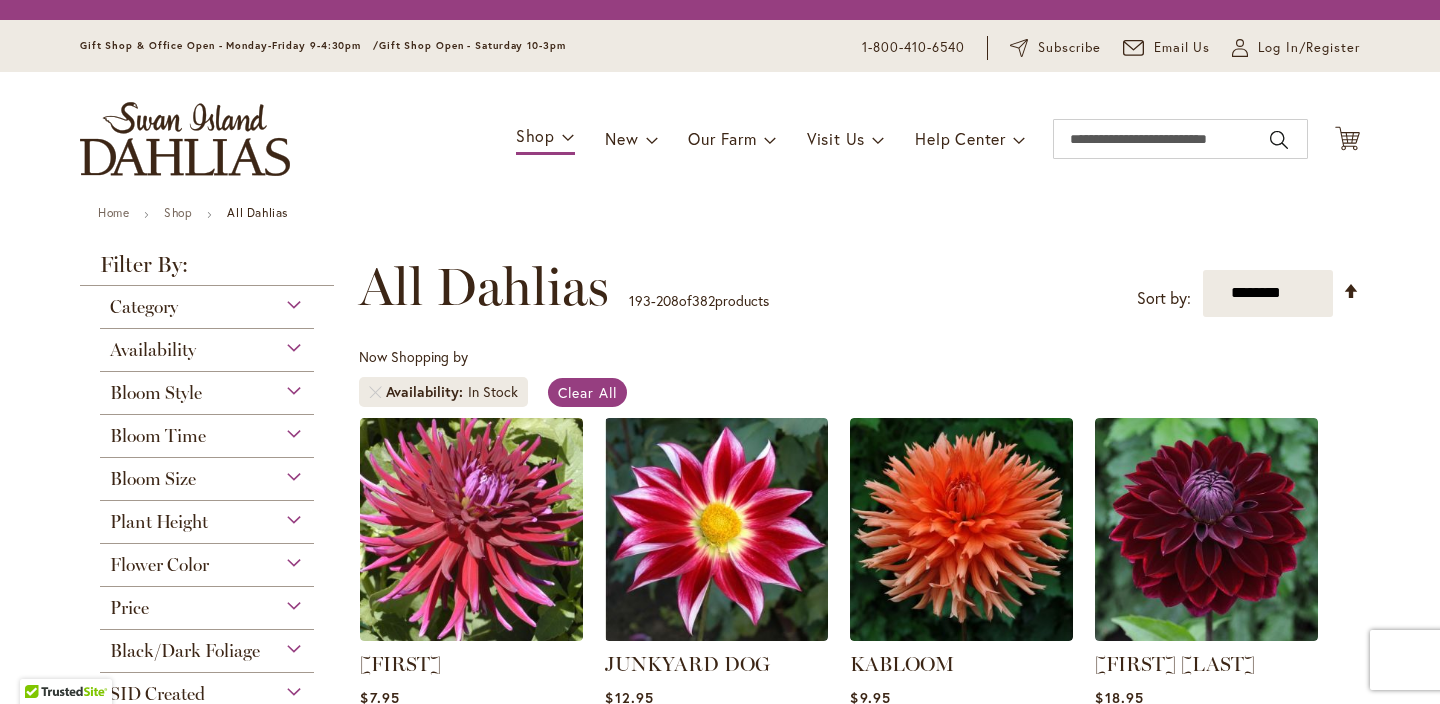 scroll, scrollTop: 0, scrollLeft: 0, axis: both 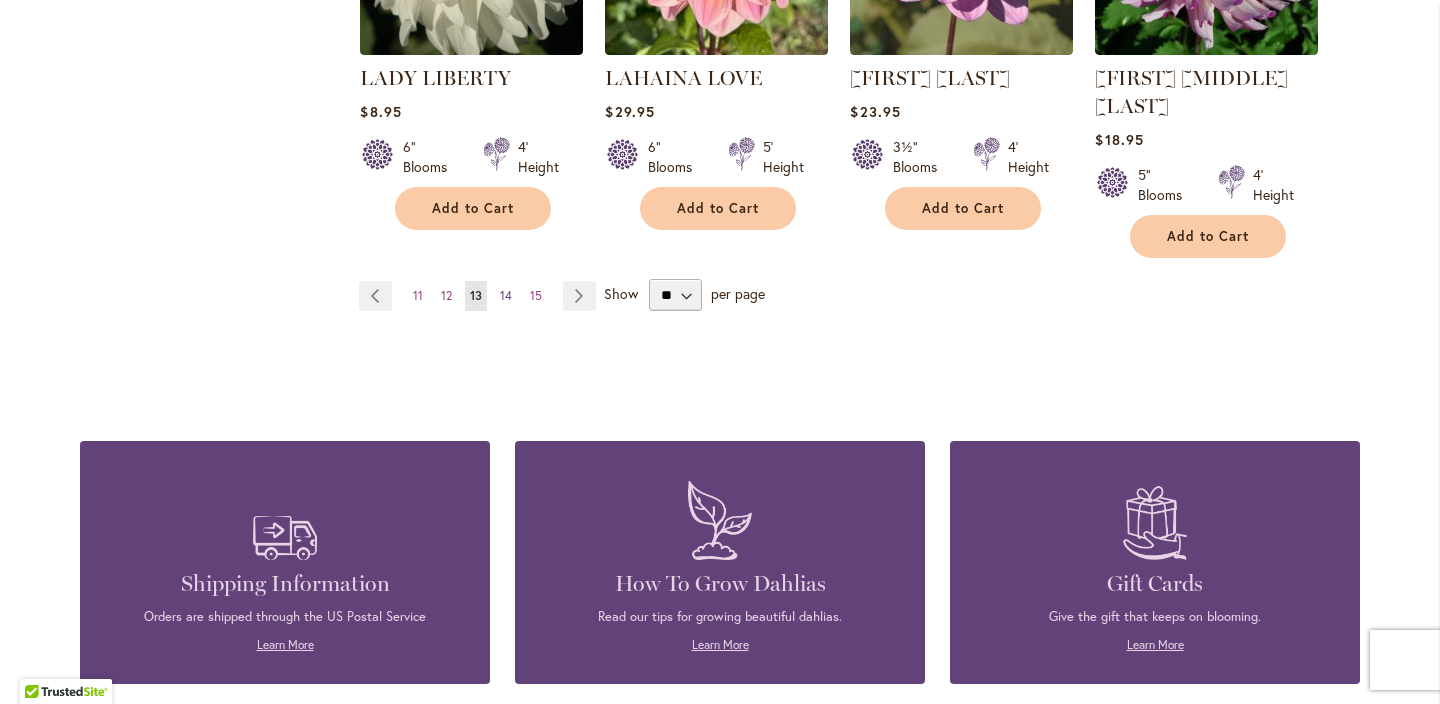 click on "14" at bounding box center (506, 295) 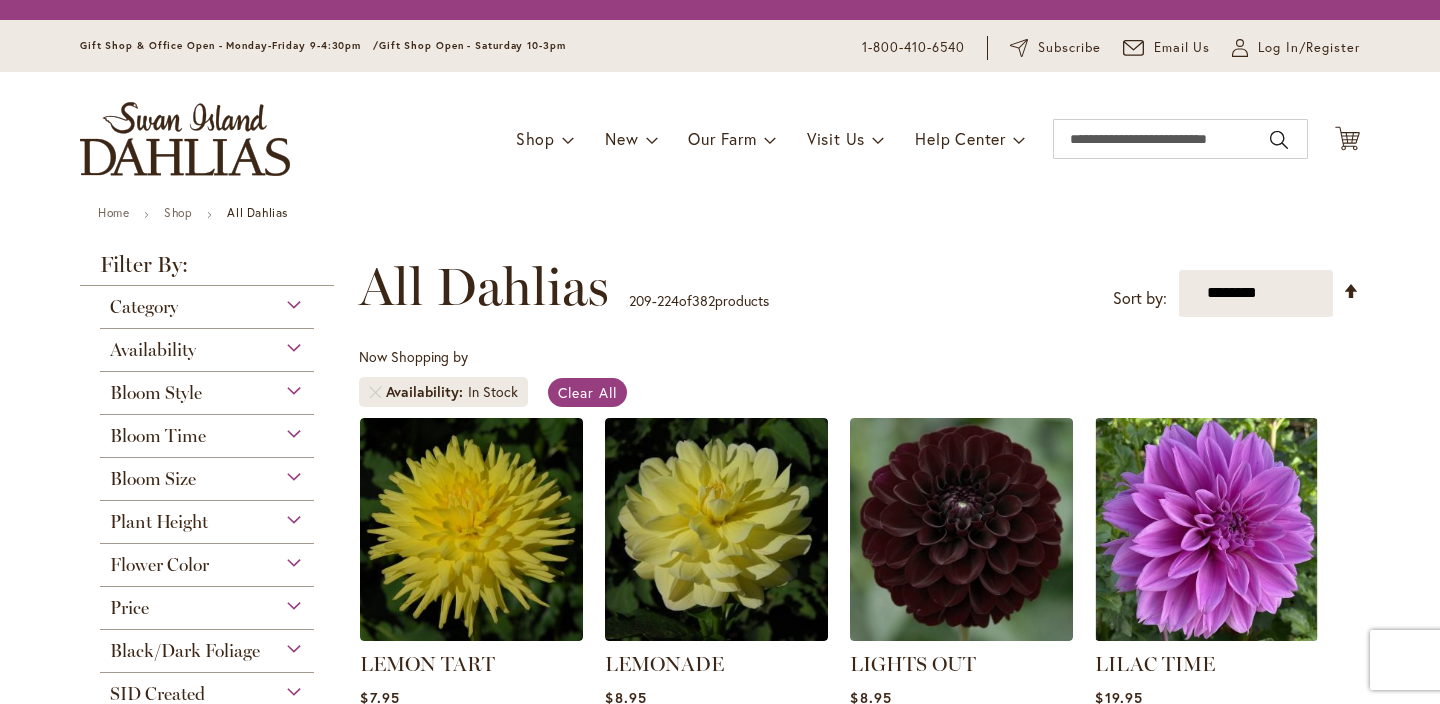 scroll, scrollTop: 0, scrollLeft: 0, axis: both 